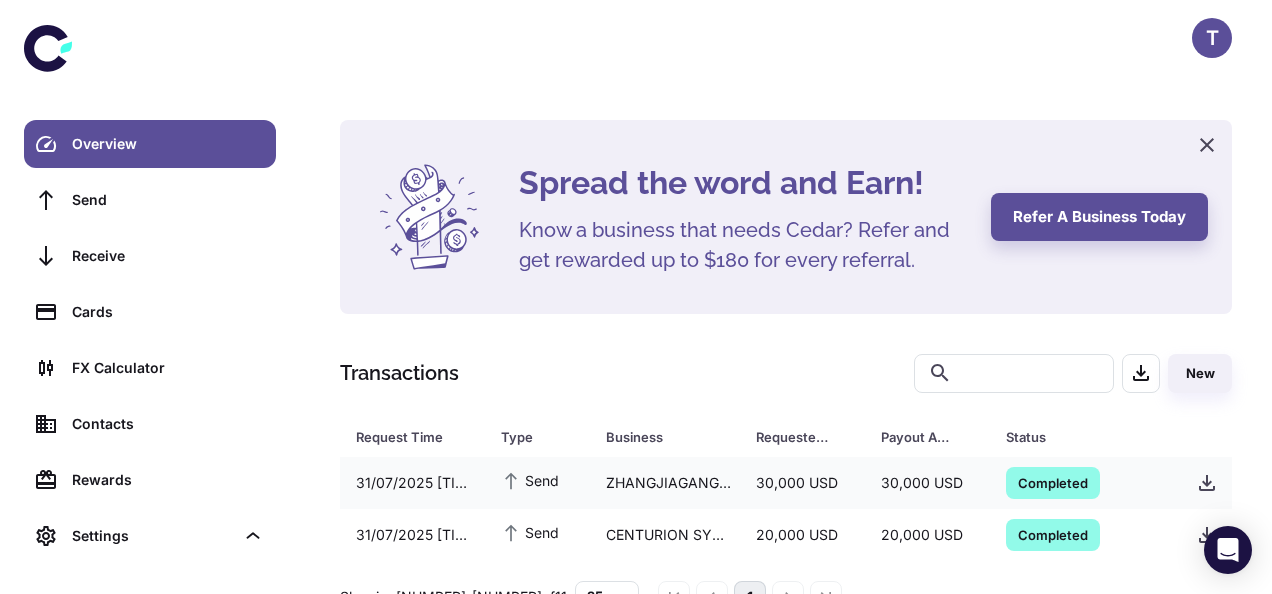 scroll, scrollTop: 0, scrollLeft: 0, axis: both 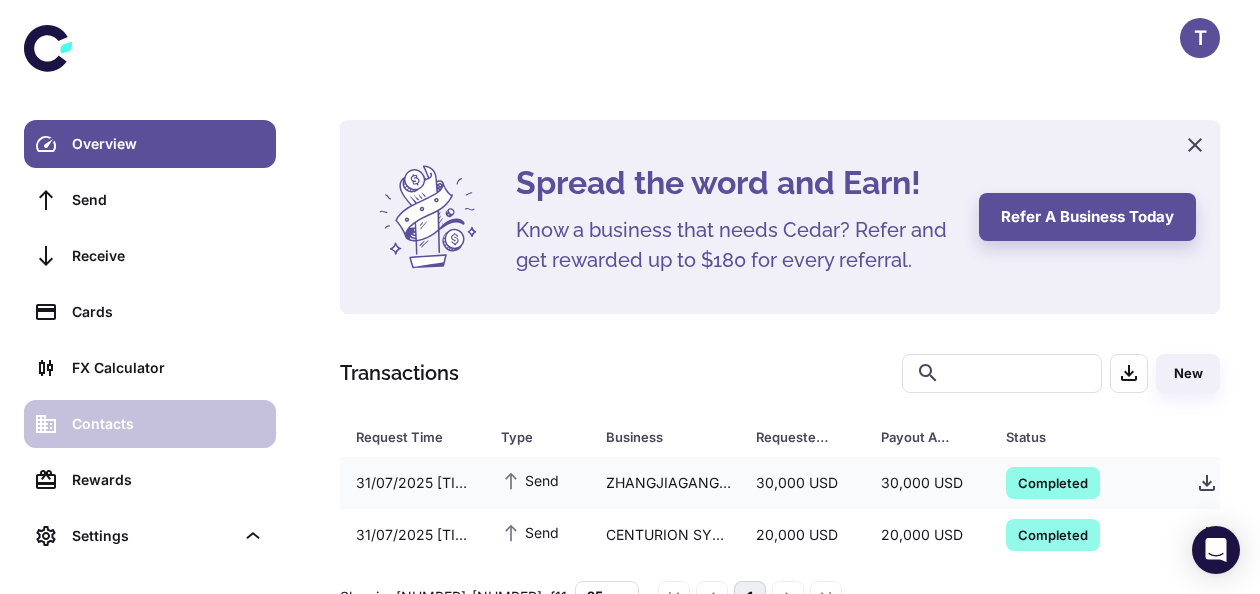 click on "Contacts" at bounding box center [168, 424] 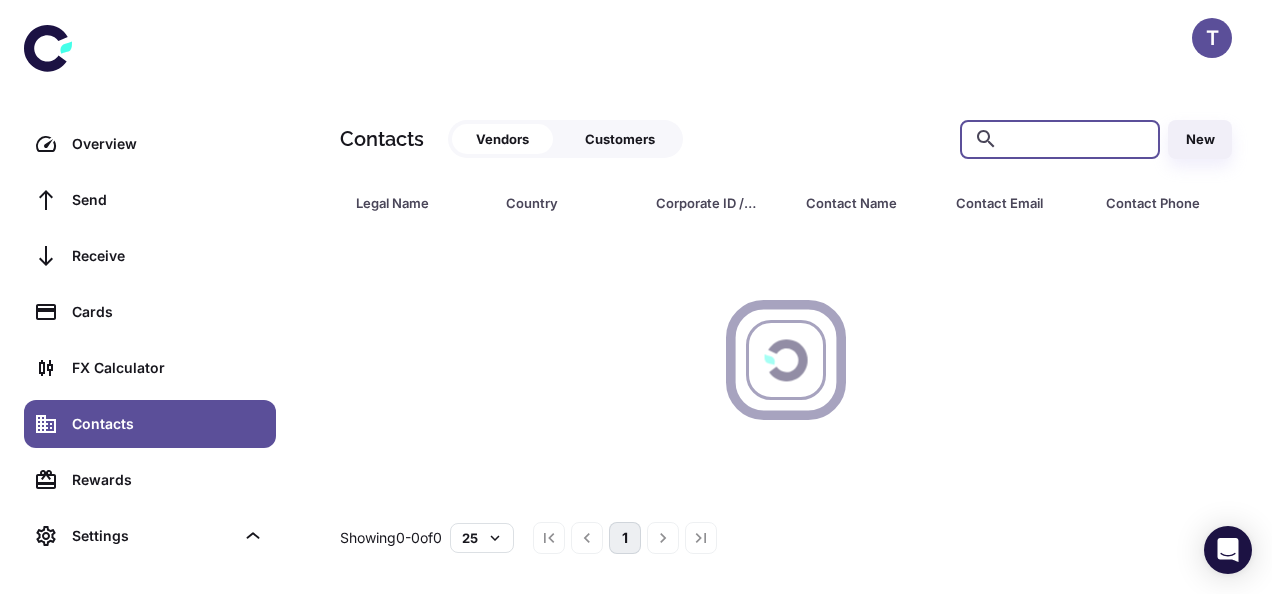 click at bounding box center [1076, 139] 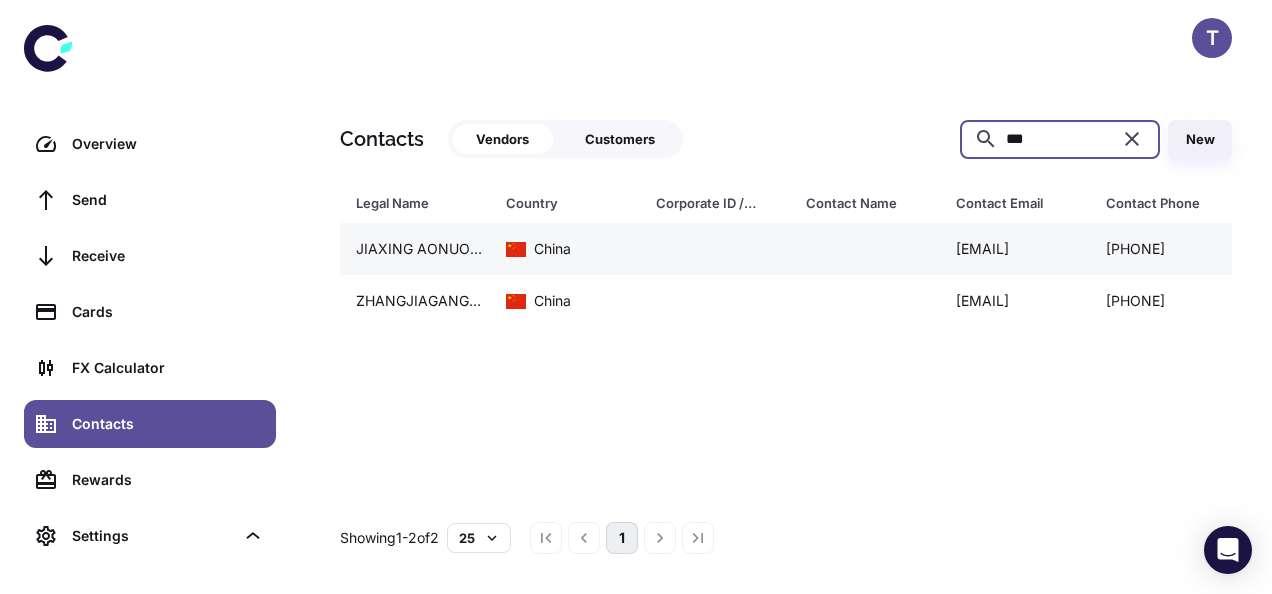 type on "***" 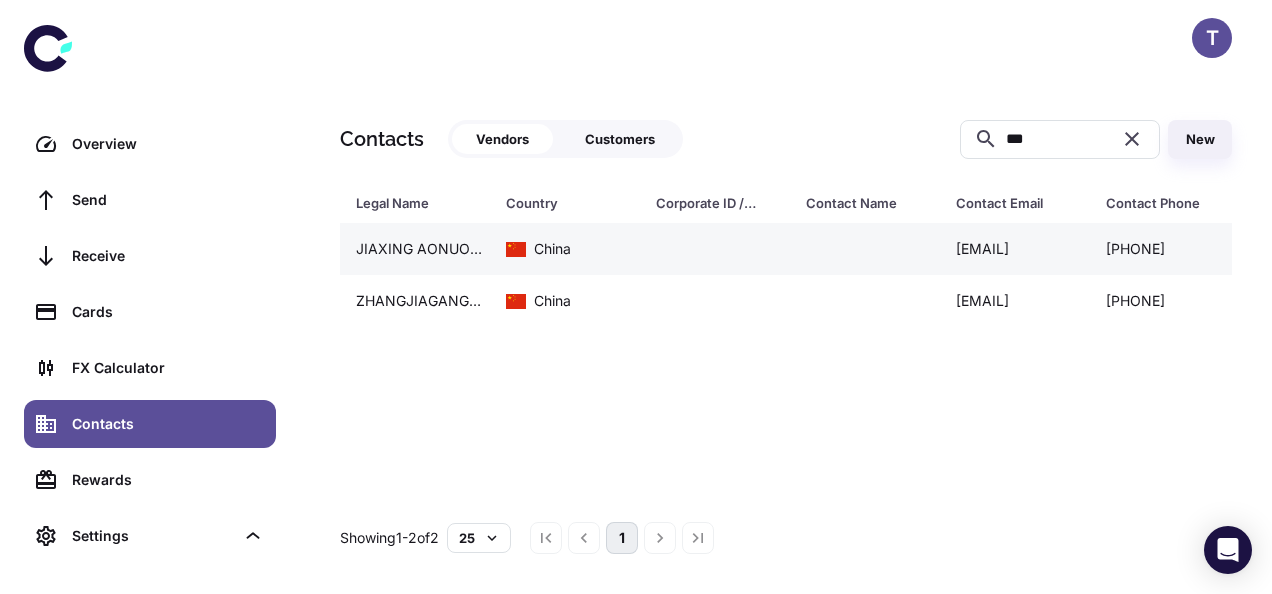 click at bounding box center [865, 249] 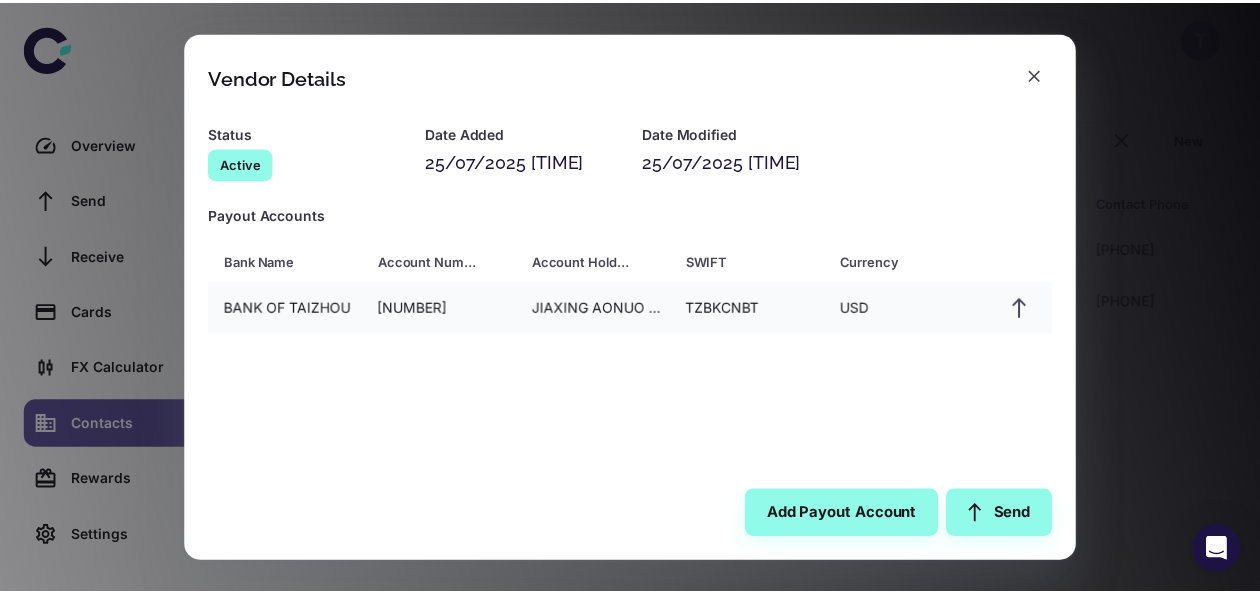 scroll, scrollTop: 264, scrollLeft: 0, axis: vertical 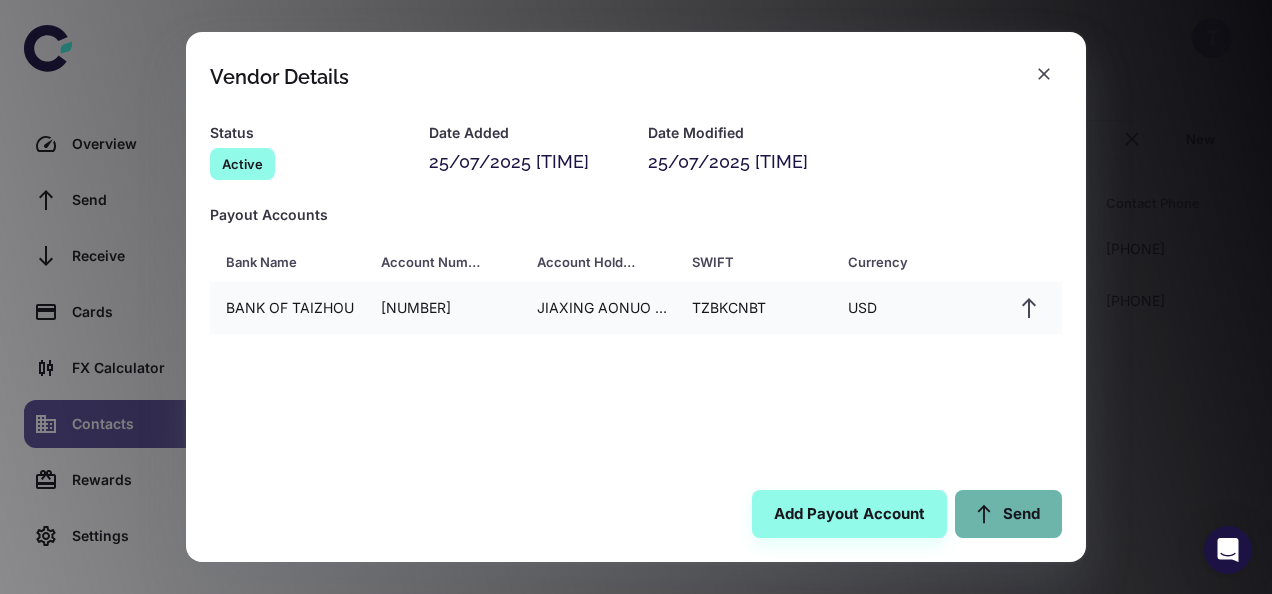 click on "Send" at bounding box center (1008, 514) 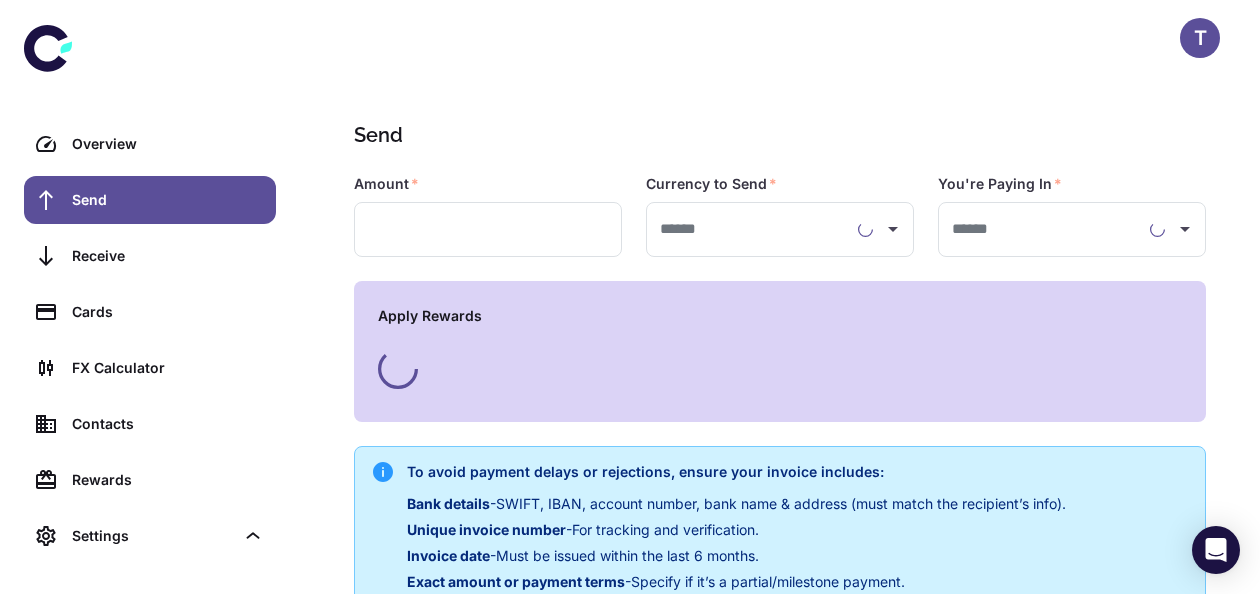 type on "**********" 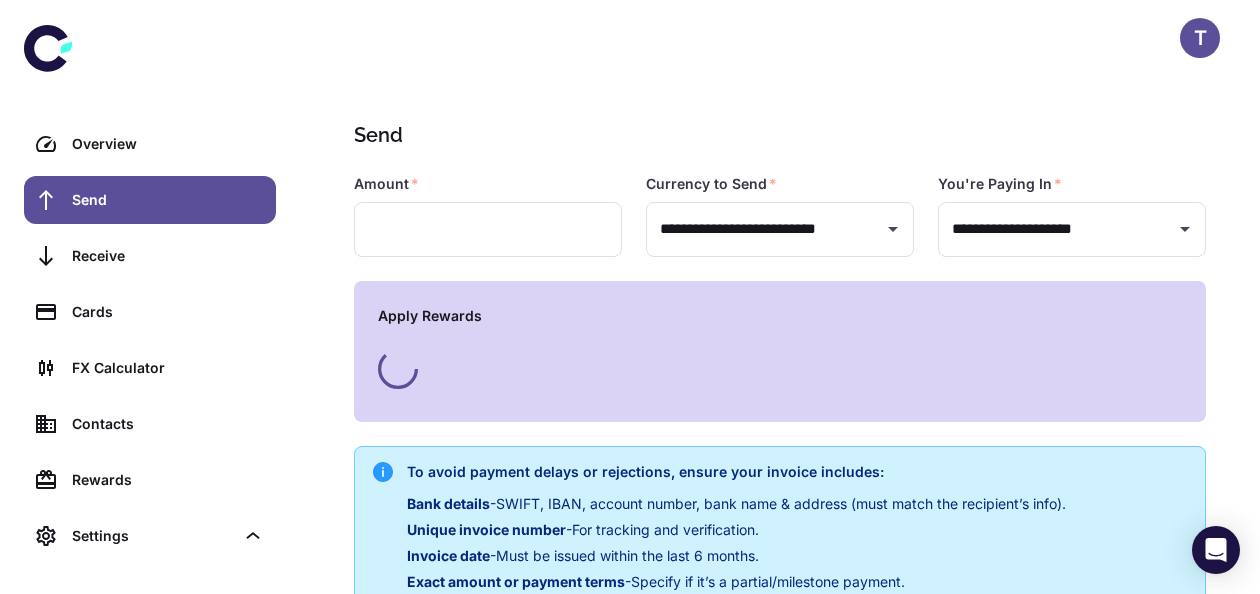 type on "**********" 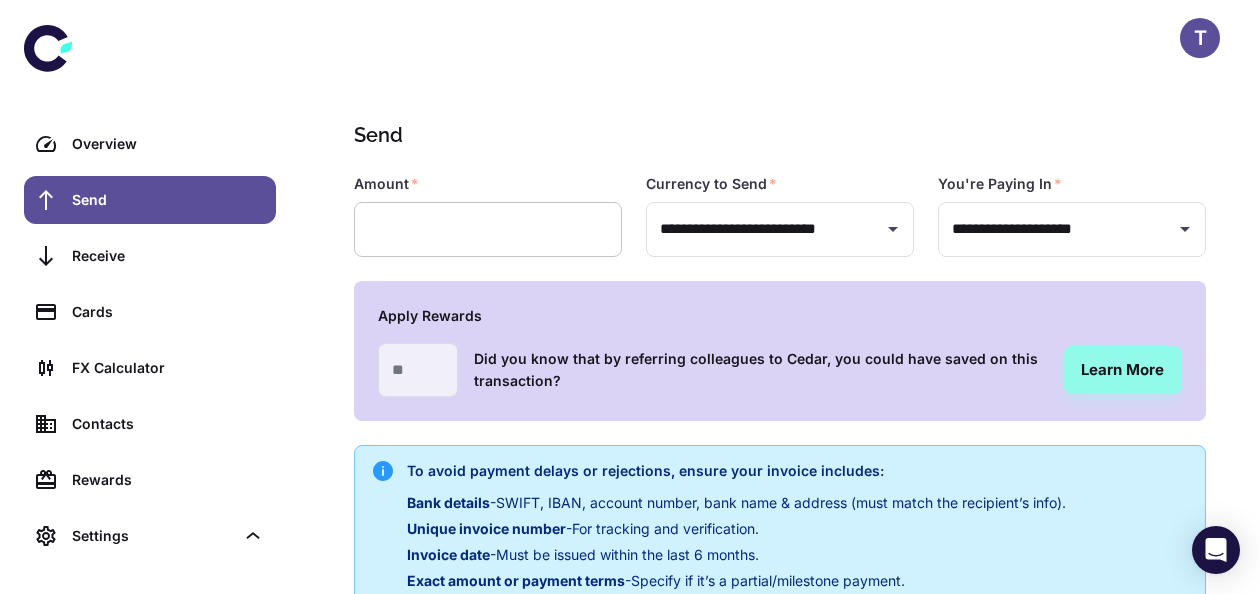 type on "**********" 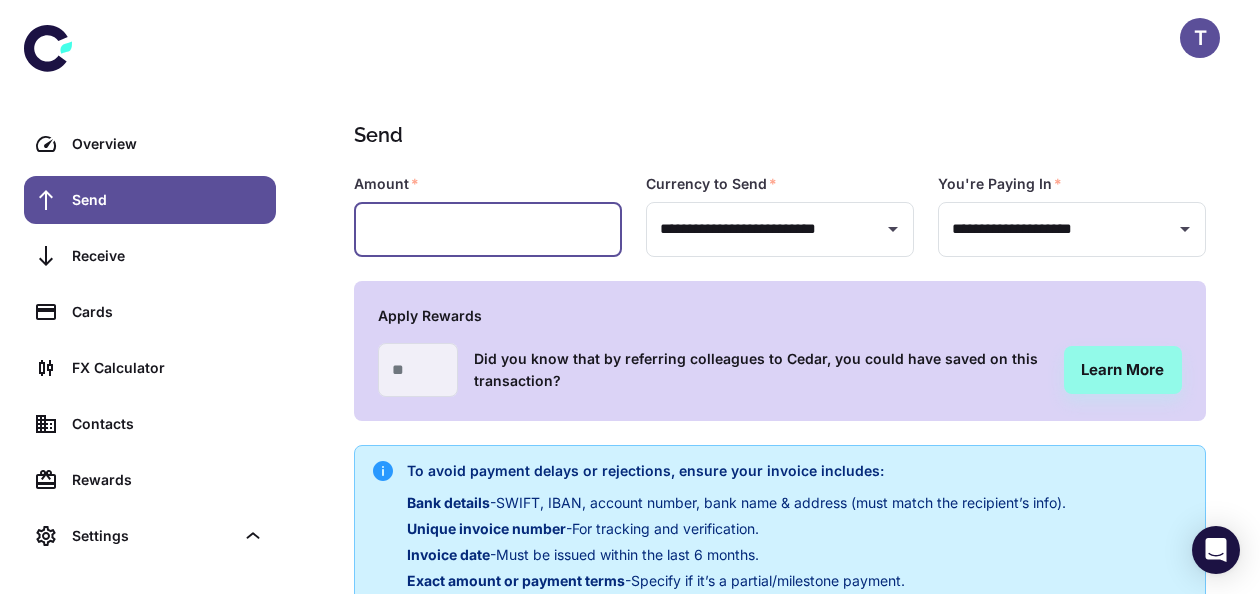 click at bounding box center [488, 229] 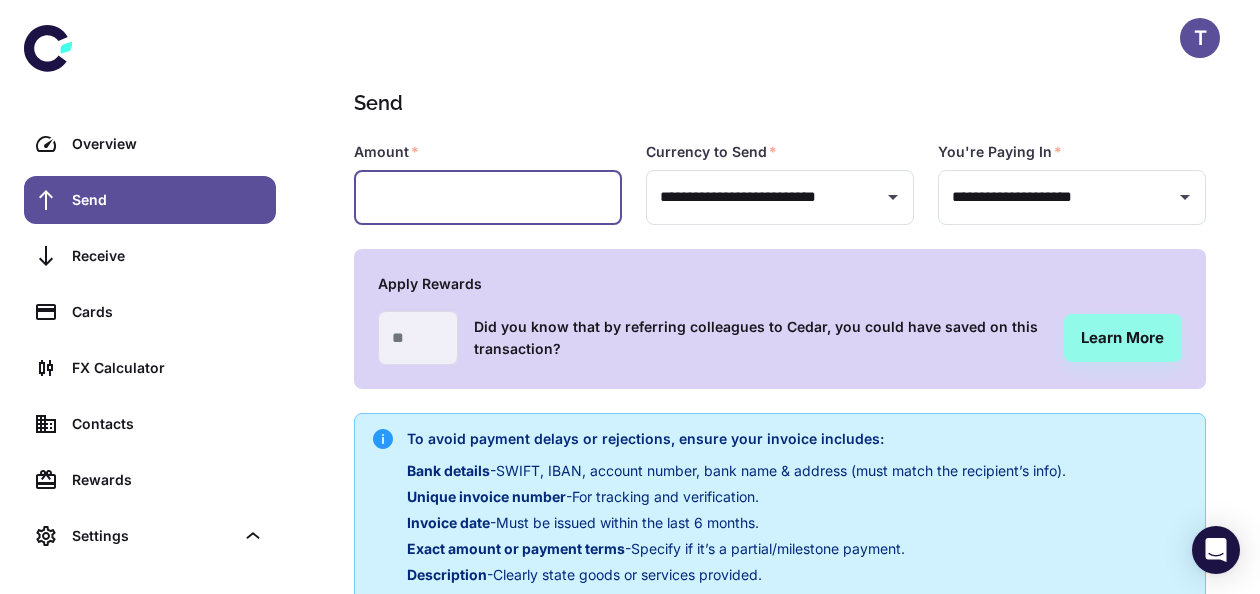 scroll, scrollTop: 28, scrollLeft: 0, axis: vertical 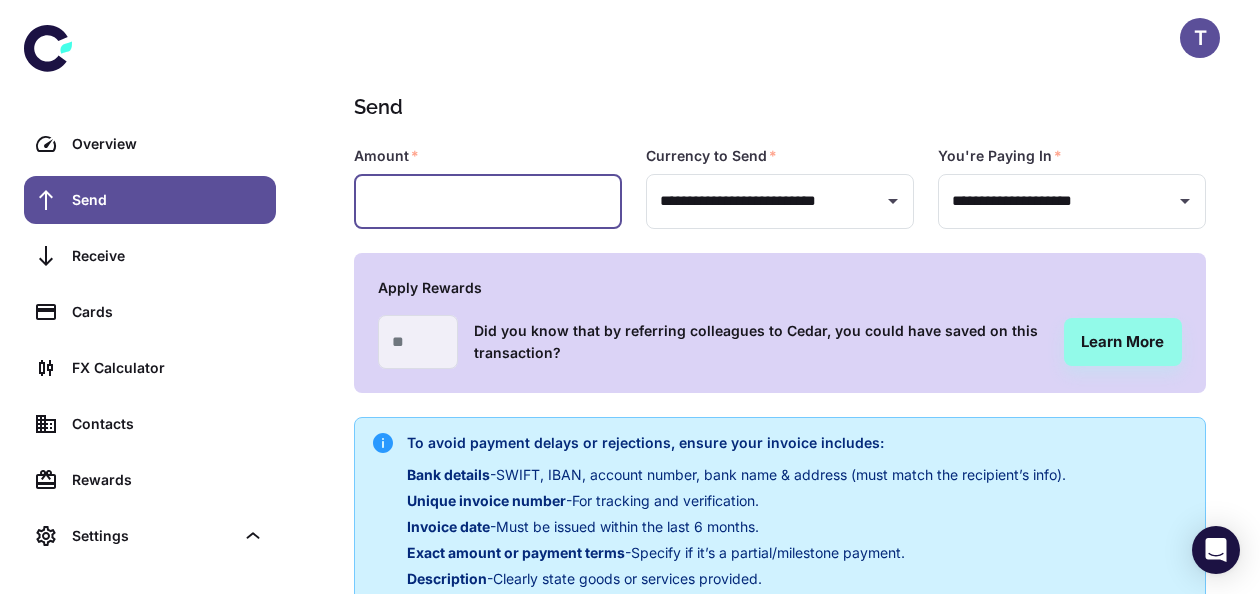 click at bounding box center (488, 201) 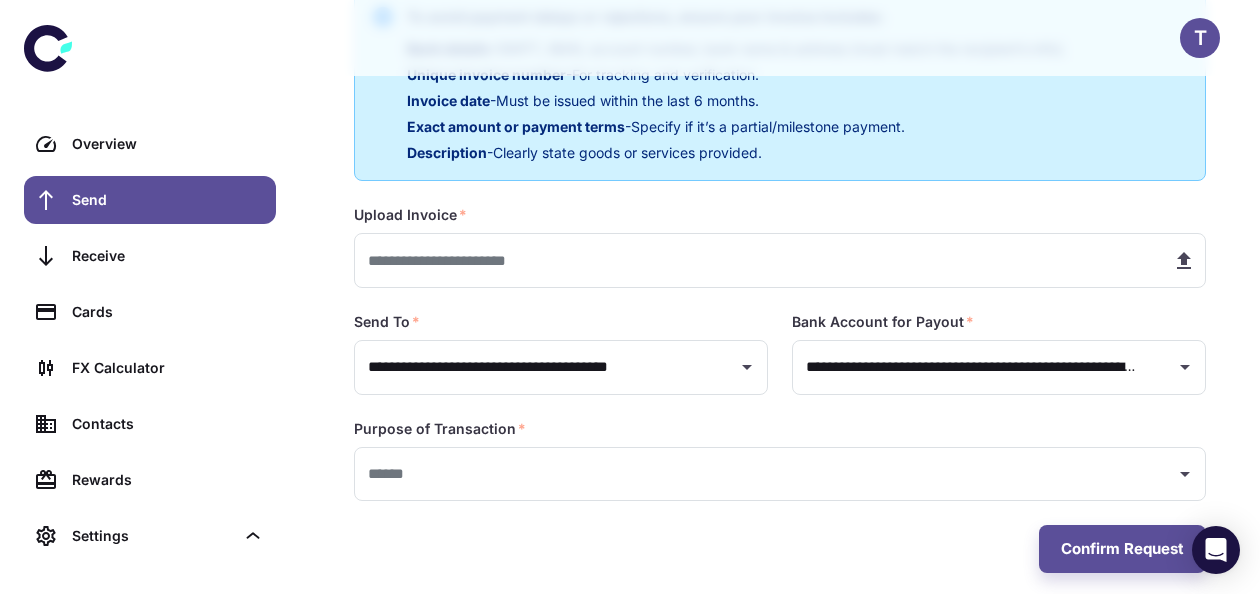 scroll, scrollTop: 472, scrollLeft: 0, axis: vertical 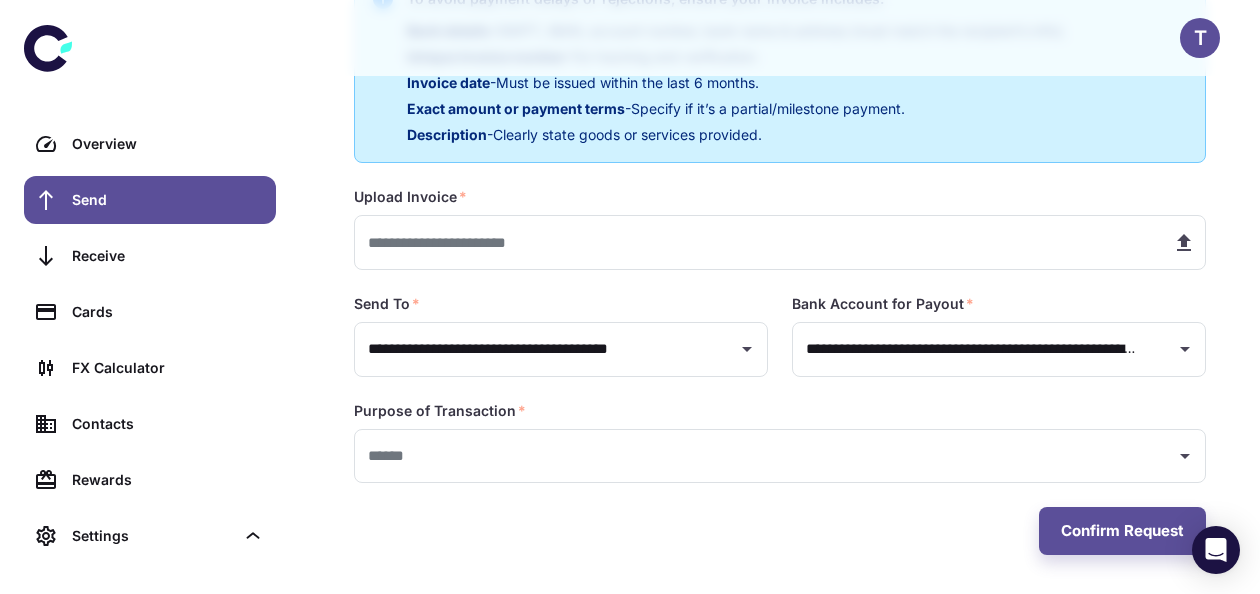 type on "******" 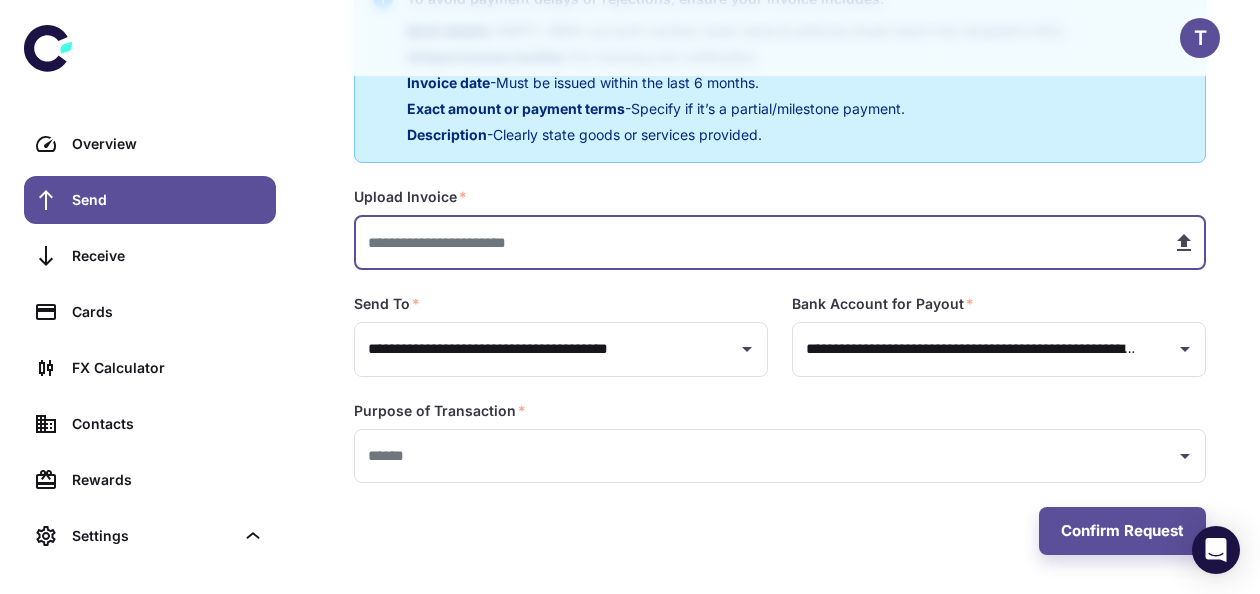 click at bounding box center (755, 242) 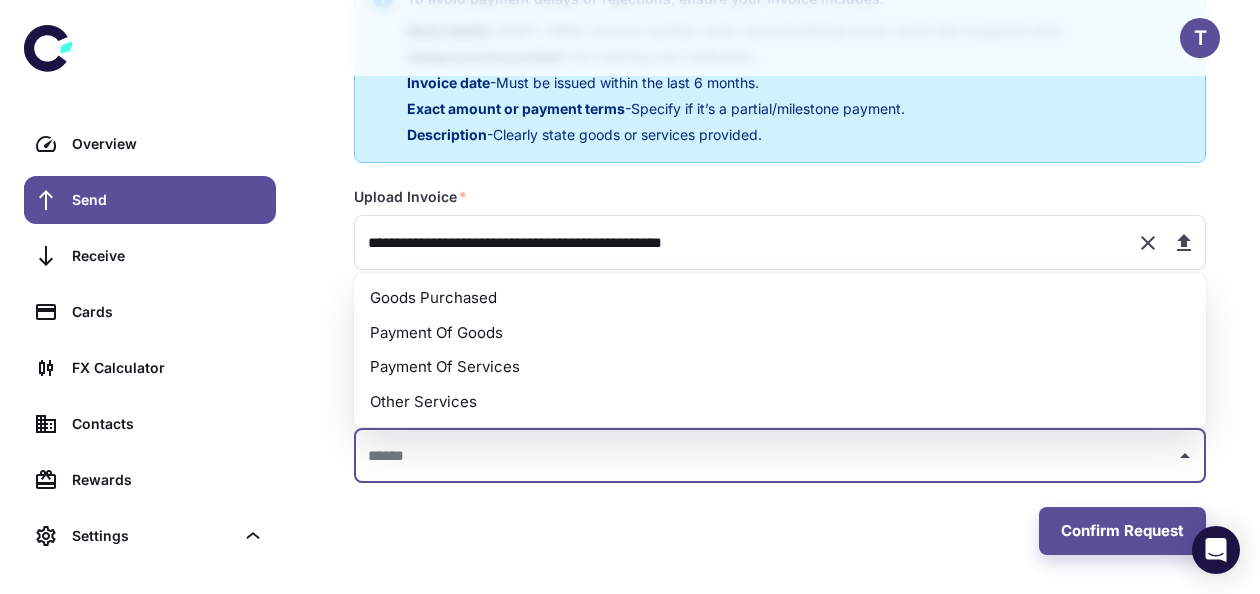 click at bounding box center [765, 456] 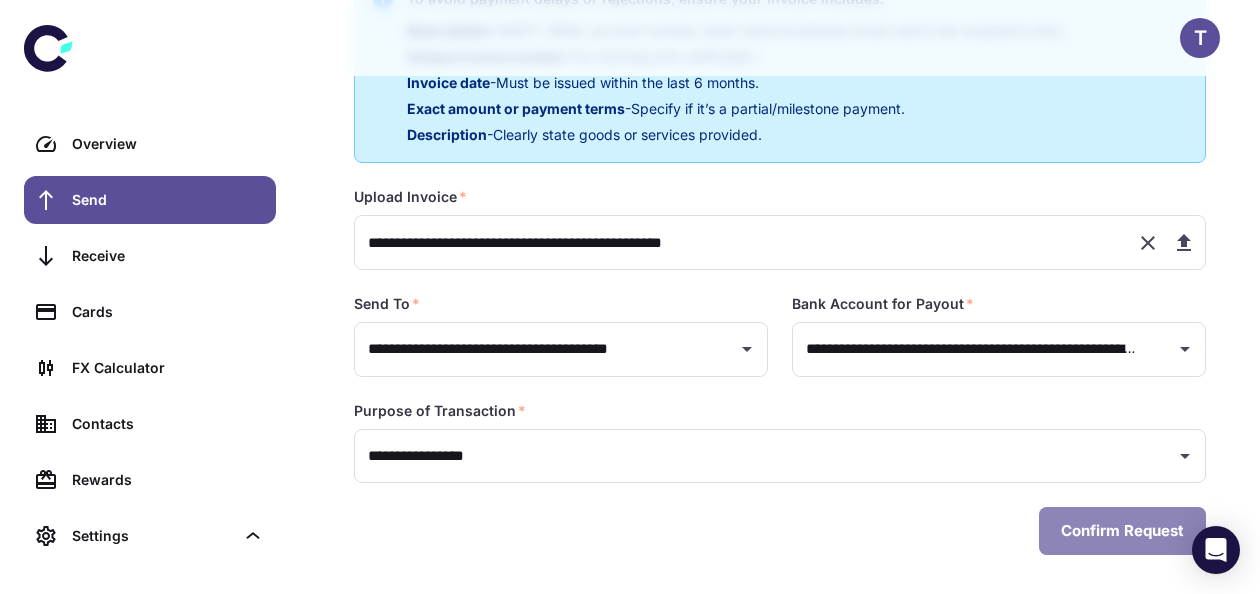 click on "Confirm Request" at bounding box center [1122, 531] 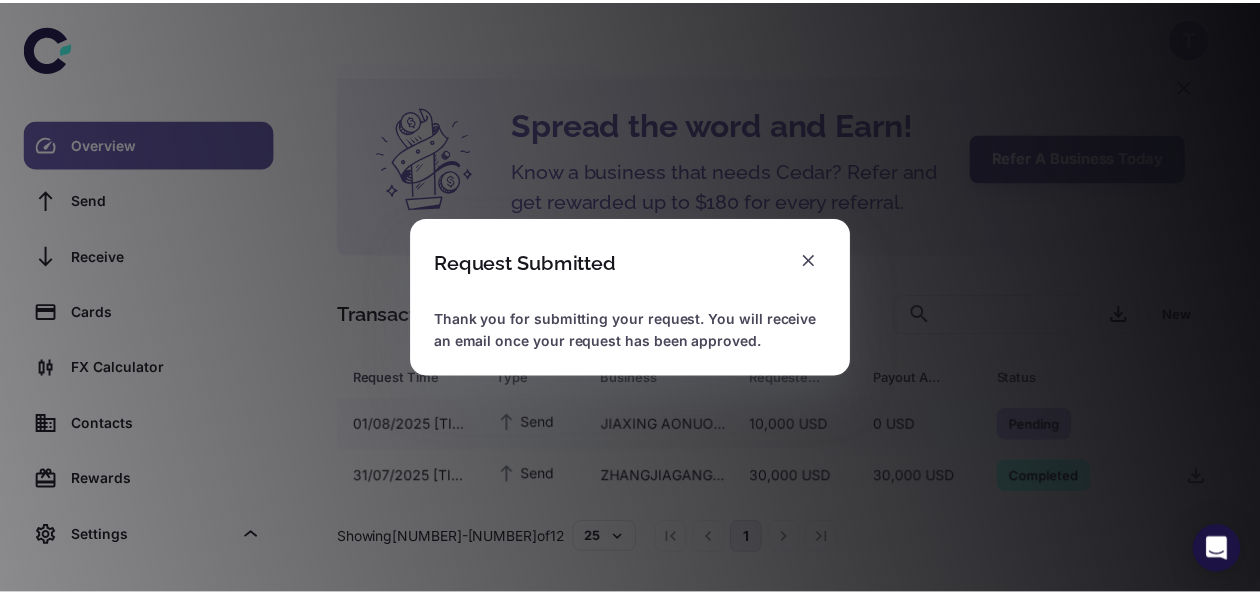 scroll, scrollTop: 58, scrollLeft: 0, axis: vertical 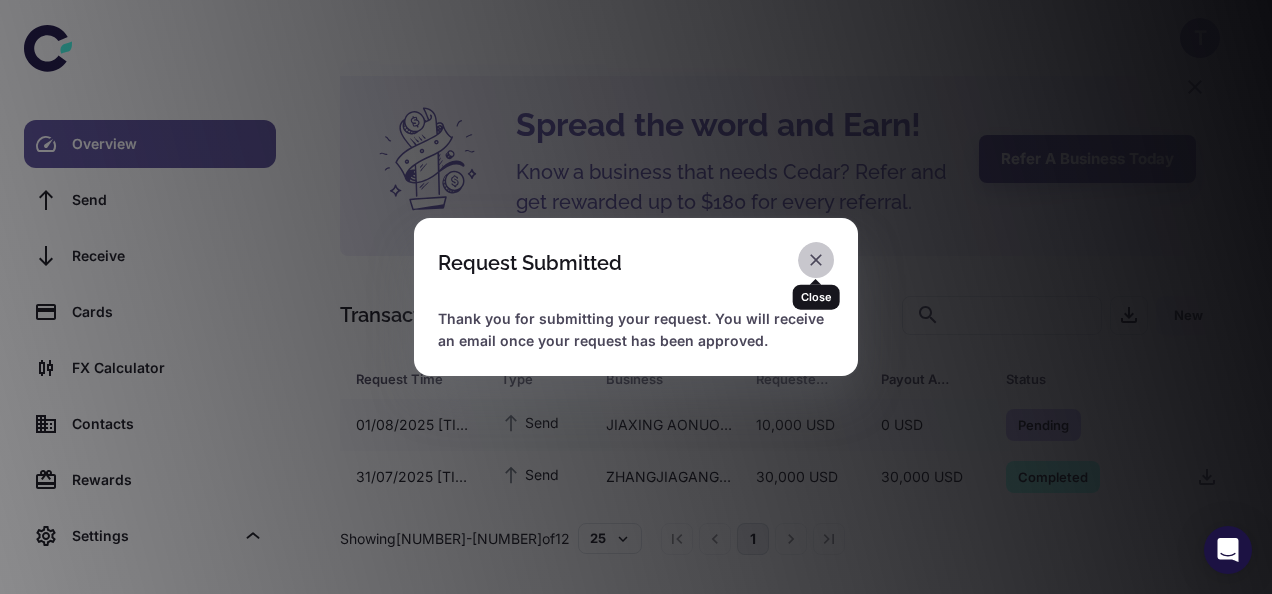 click 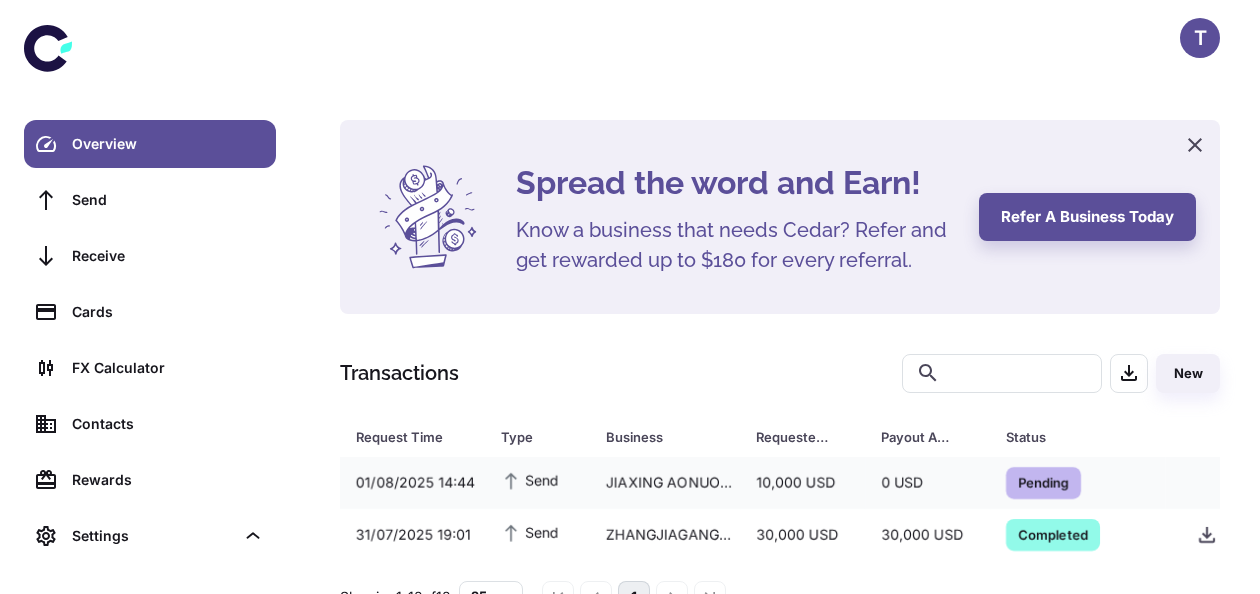scroll, scrollTop: 0, scrollLeft: 0, axis: both 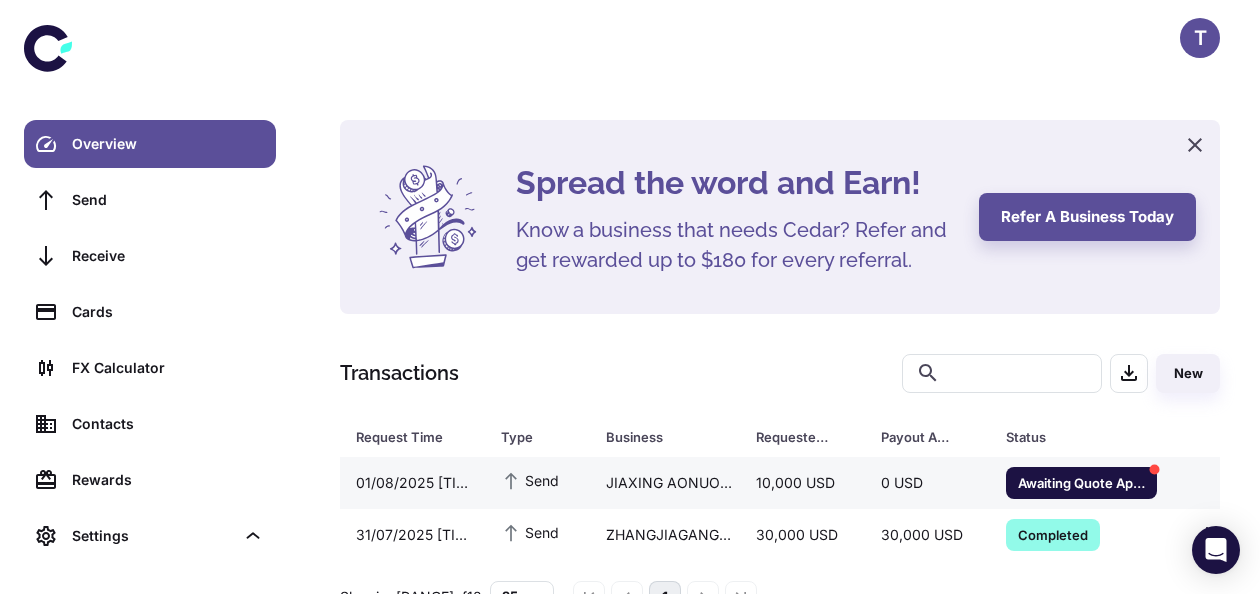 click on "10,000 USD" at bounding box center (802, 483) 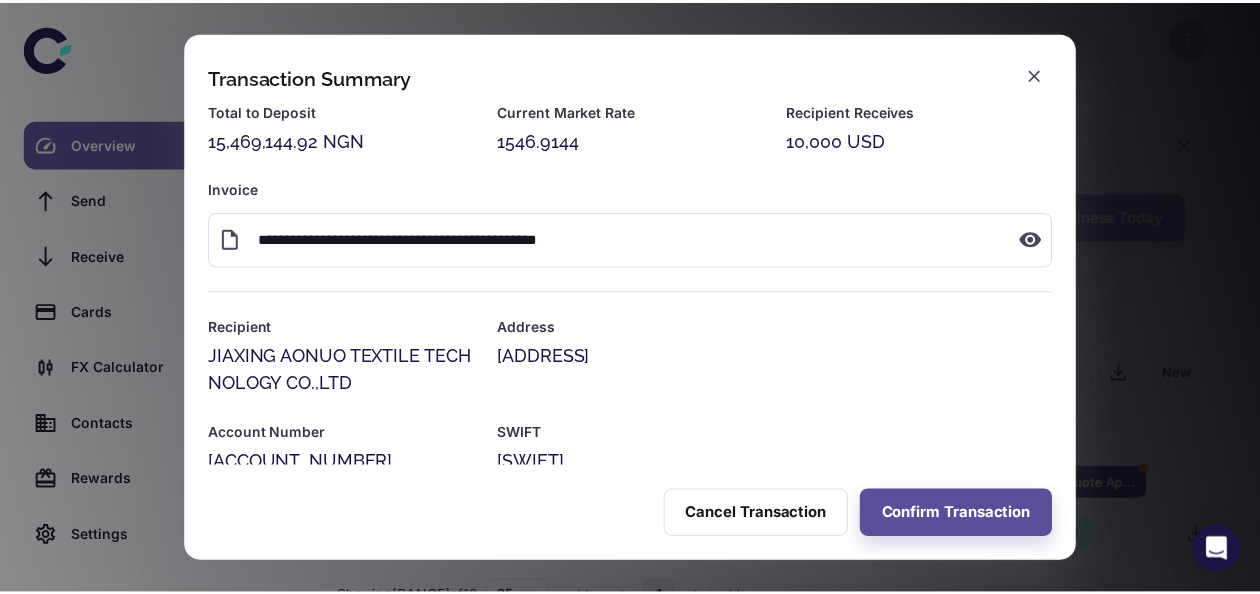 scroll, scrollTop: 0, scrollLeft: 0, axis: both 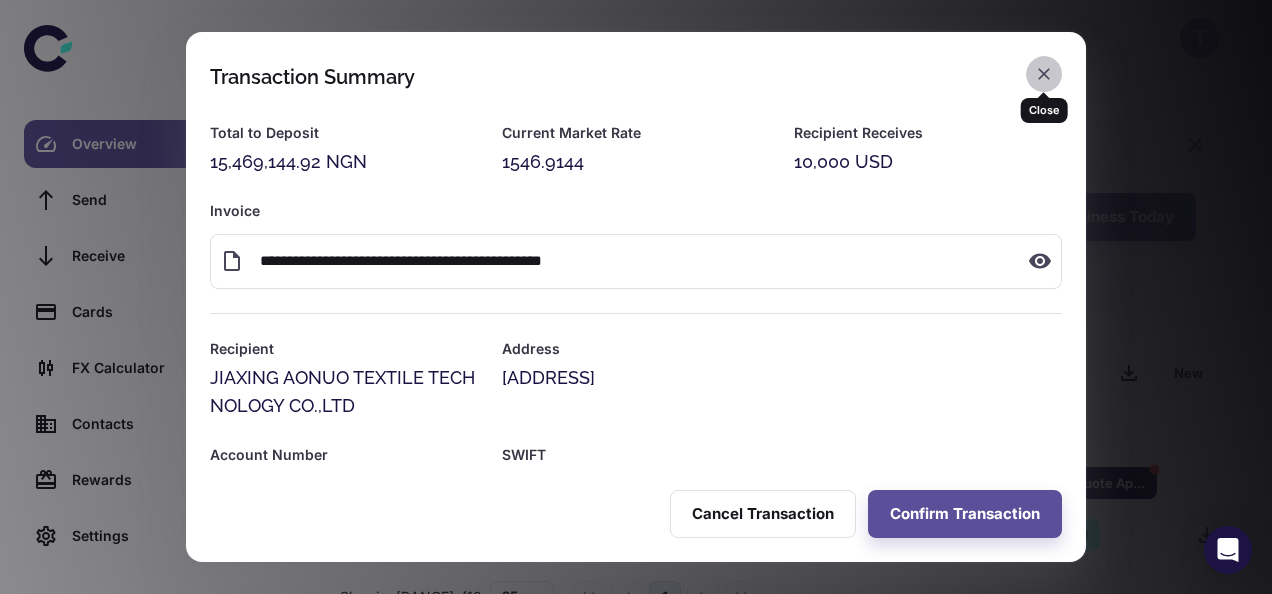 click 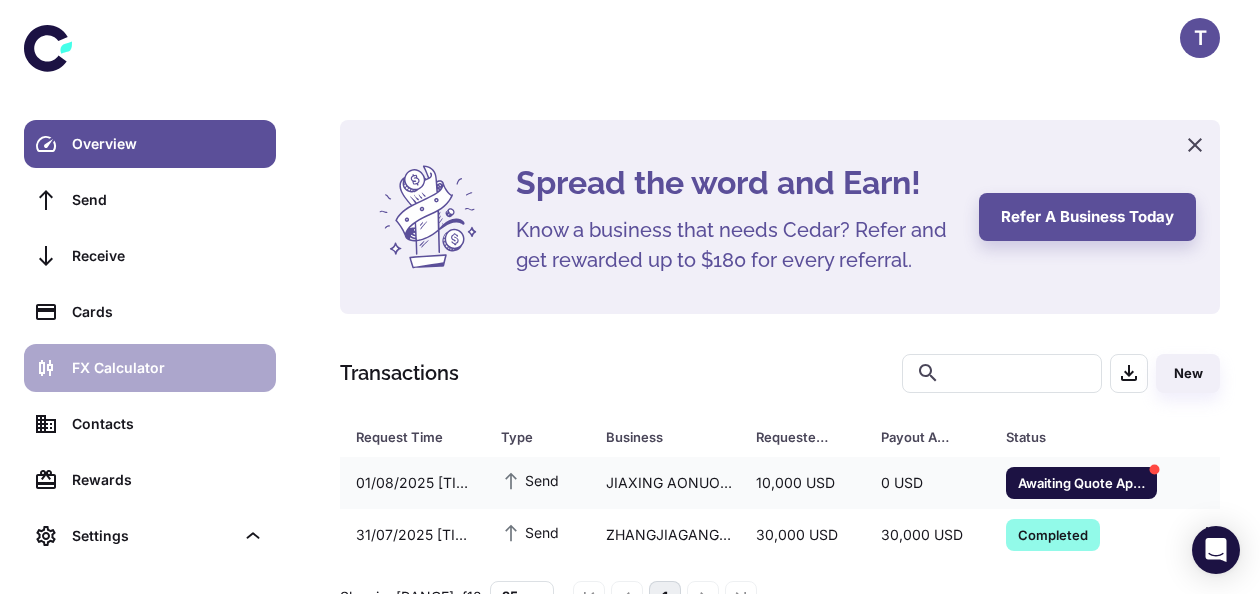 click on "FX Calculator" at bounding box center (168, 368) 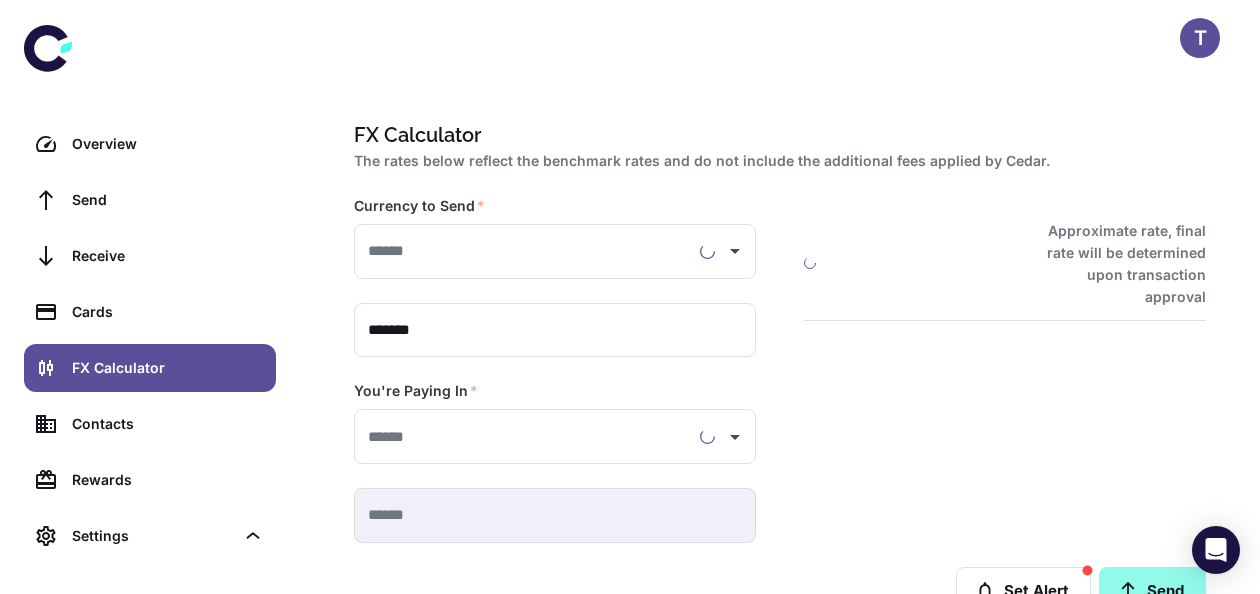 type on "**********" 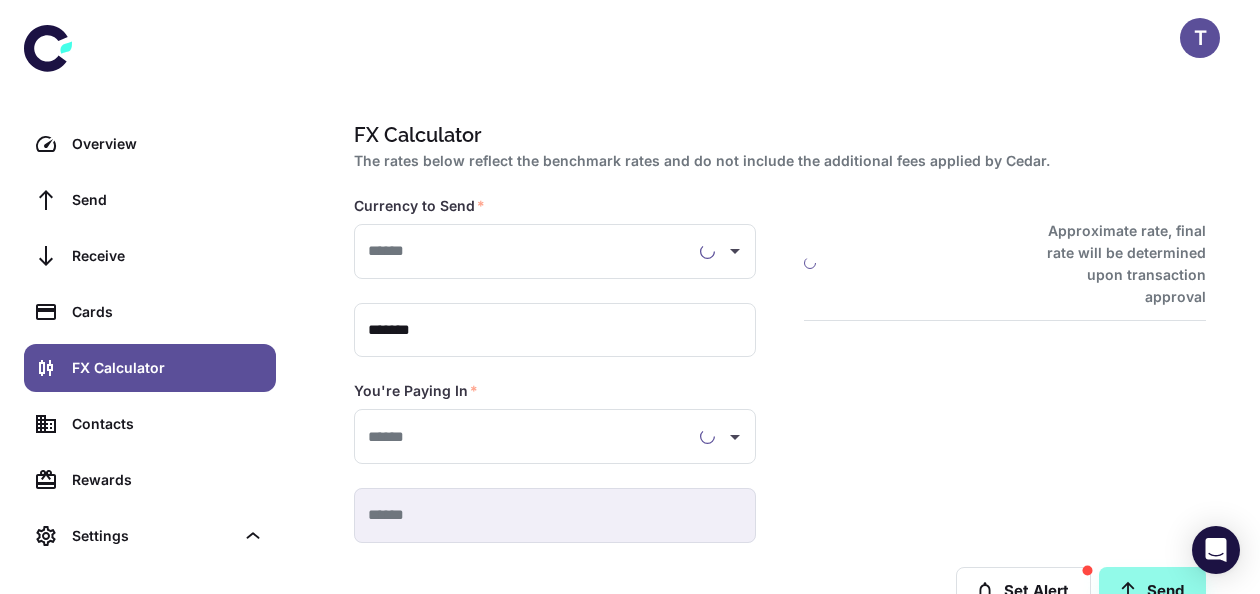 type on "**********" 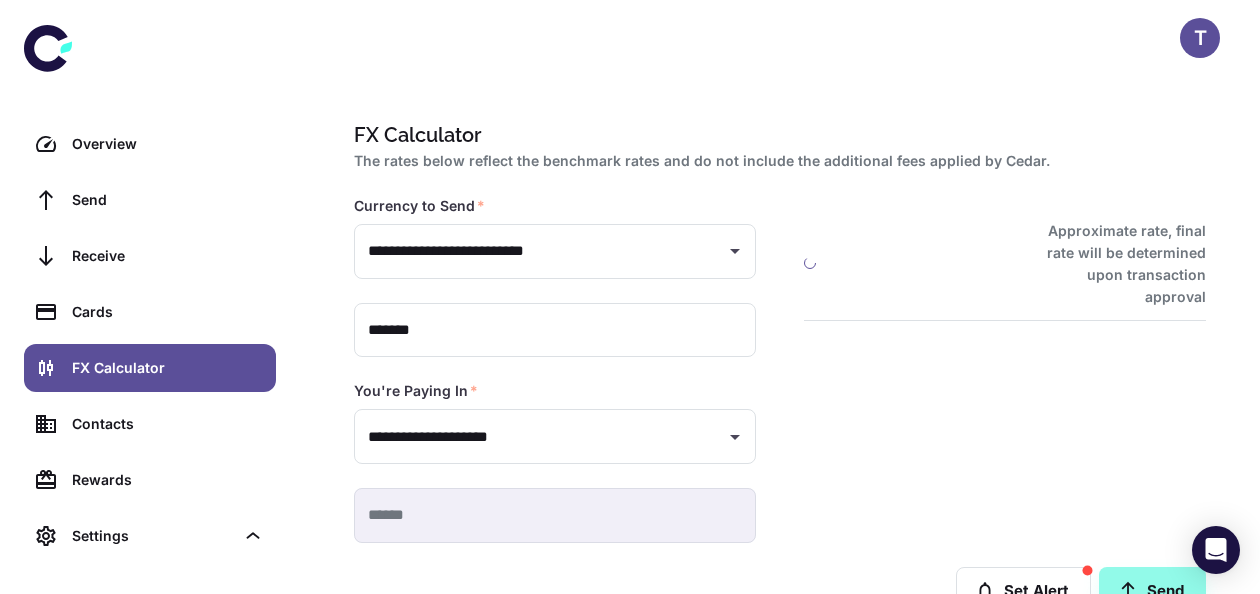 type on "**********" 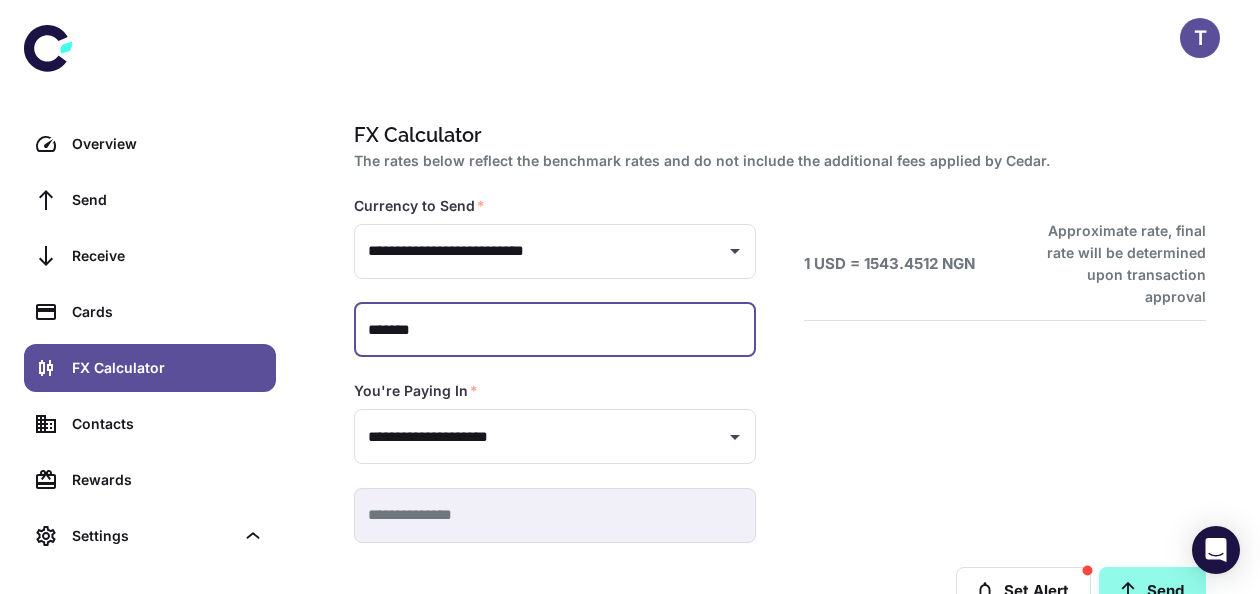 click on "*******" at bounding box center (555, 330) 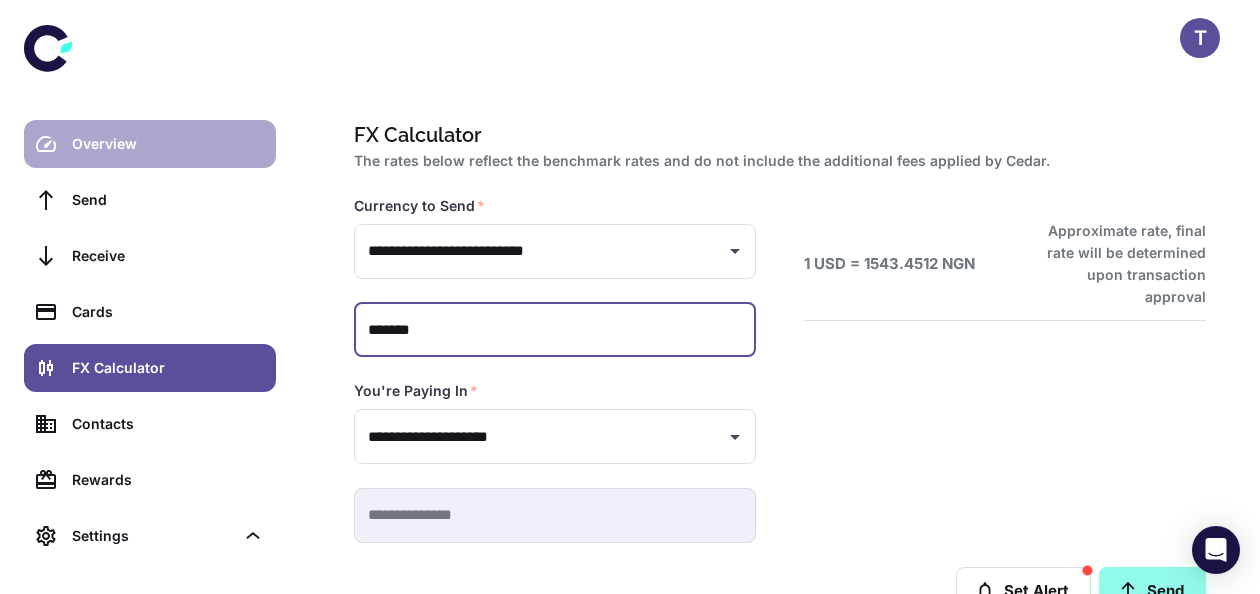 click on "Overview" at bounding box center [168, 144] 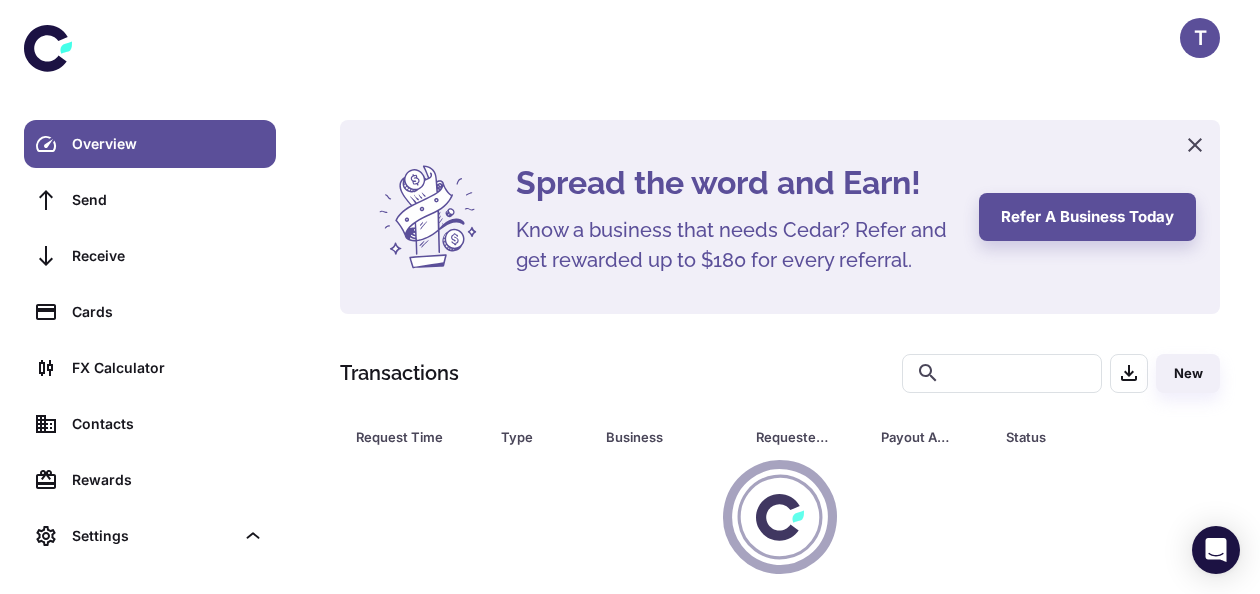 scroll, scrollTop: 78, scrollLeft: 0, axis: vertical 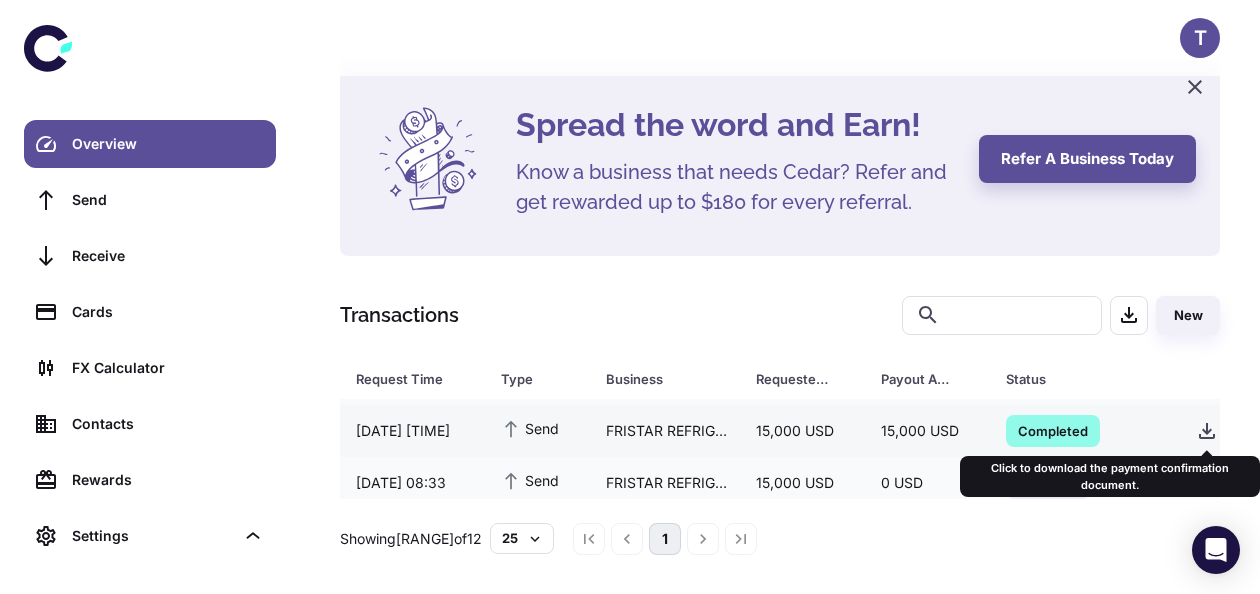 click 